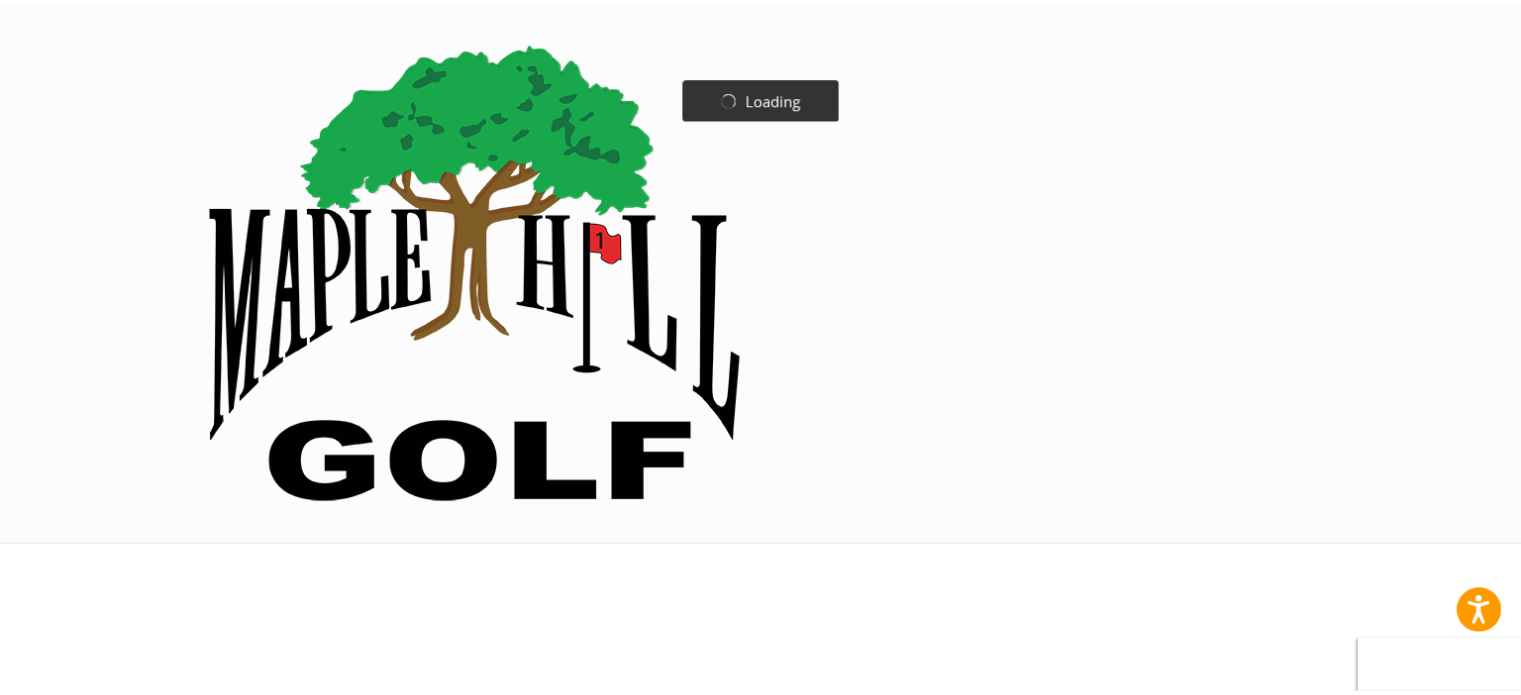 scroll, scrollTop: 0, scrollLeft: 0, axis: both 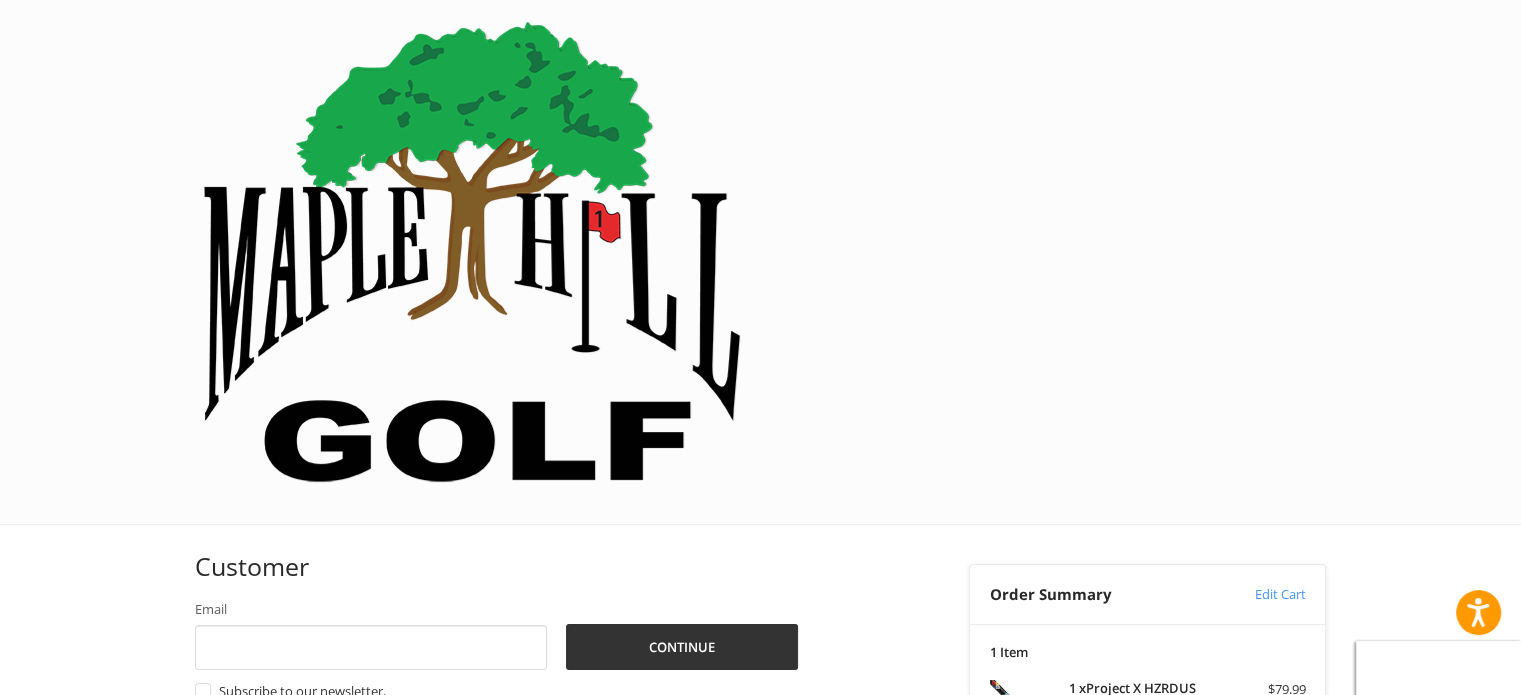 click at bounding box center [760, 1096] 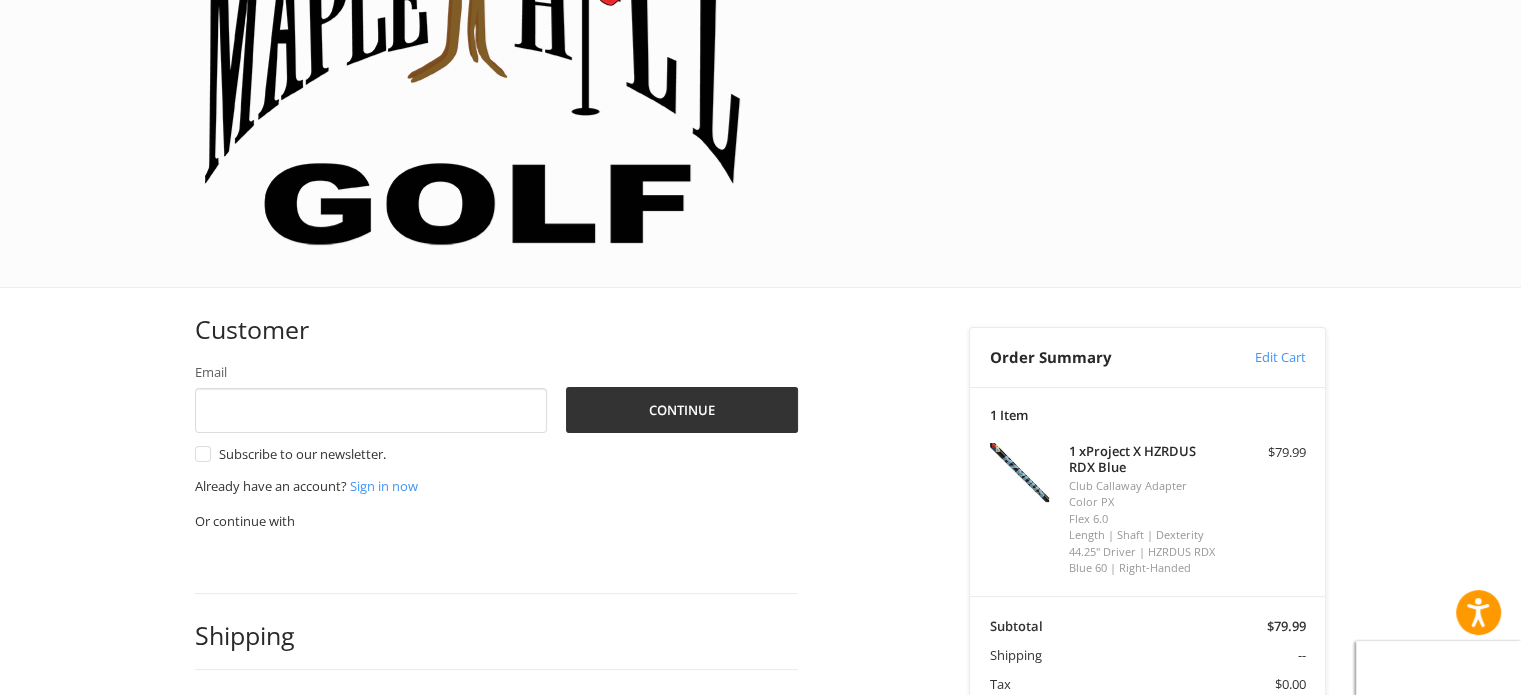 click on "Coupon Code" at bounding box center (1031, 713) 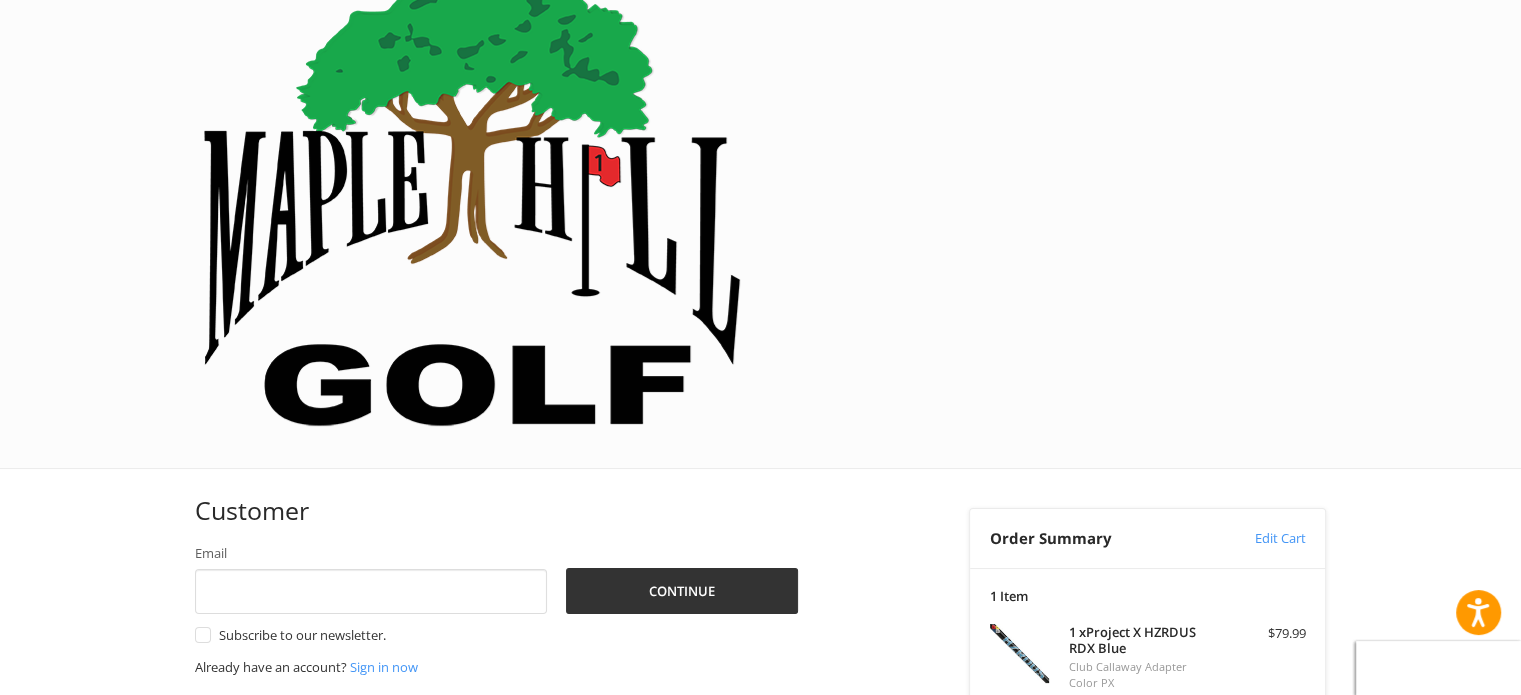 click on "Coupon Code" at bounding box center [1031, 894] 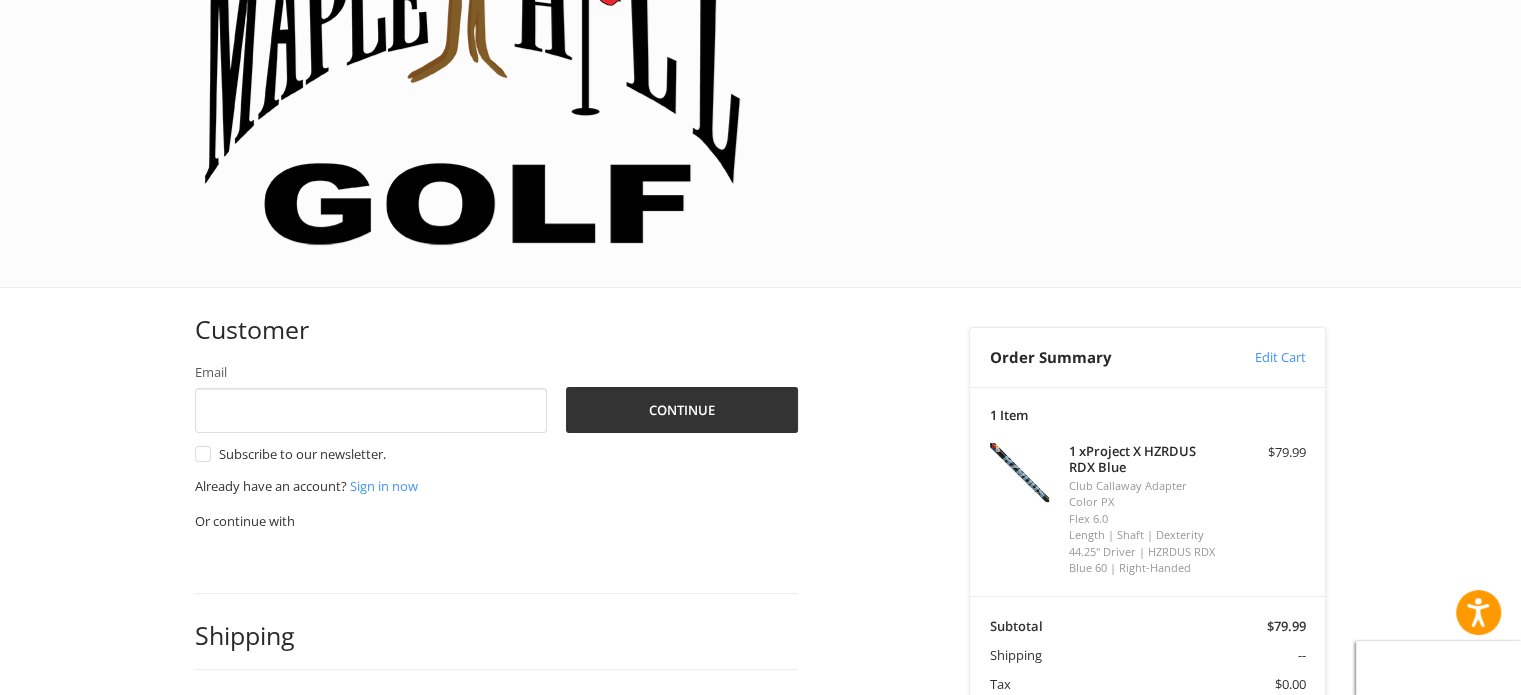 drag, startPoint x: 1071, startPoint y: 490, endPoint x: 818, endPoint y: 457, distance: 255.1431 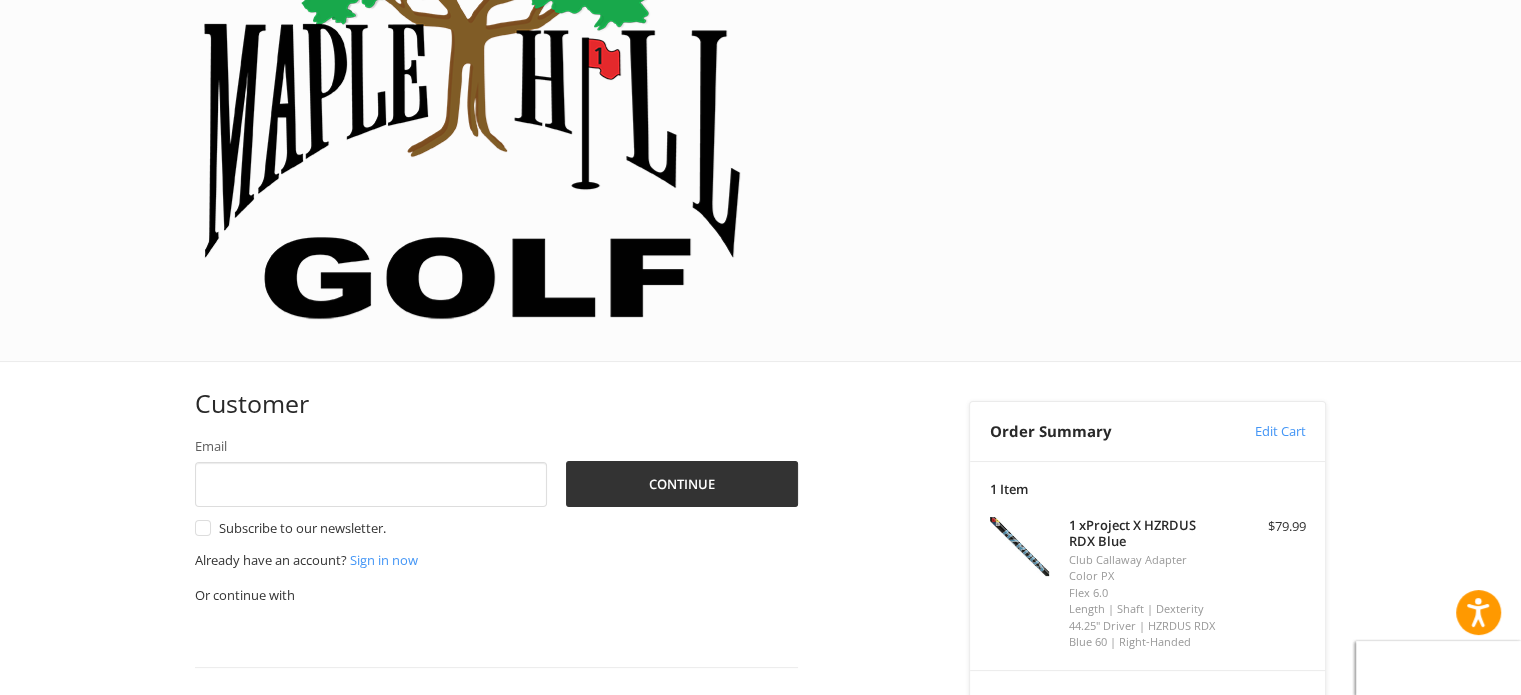 type on "******" 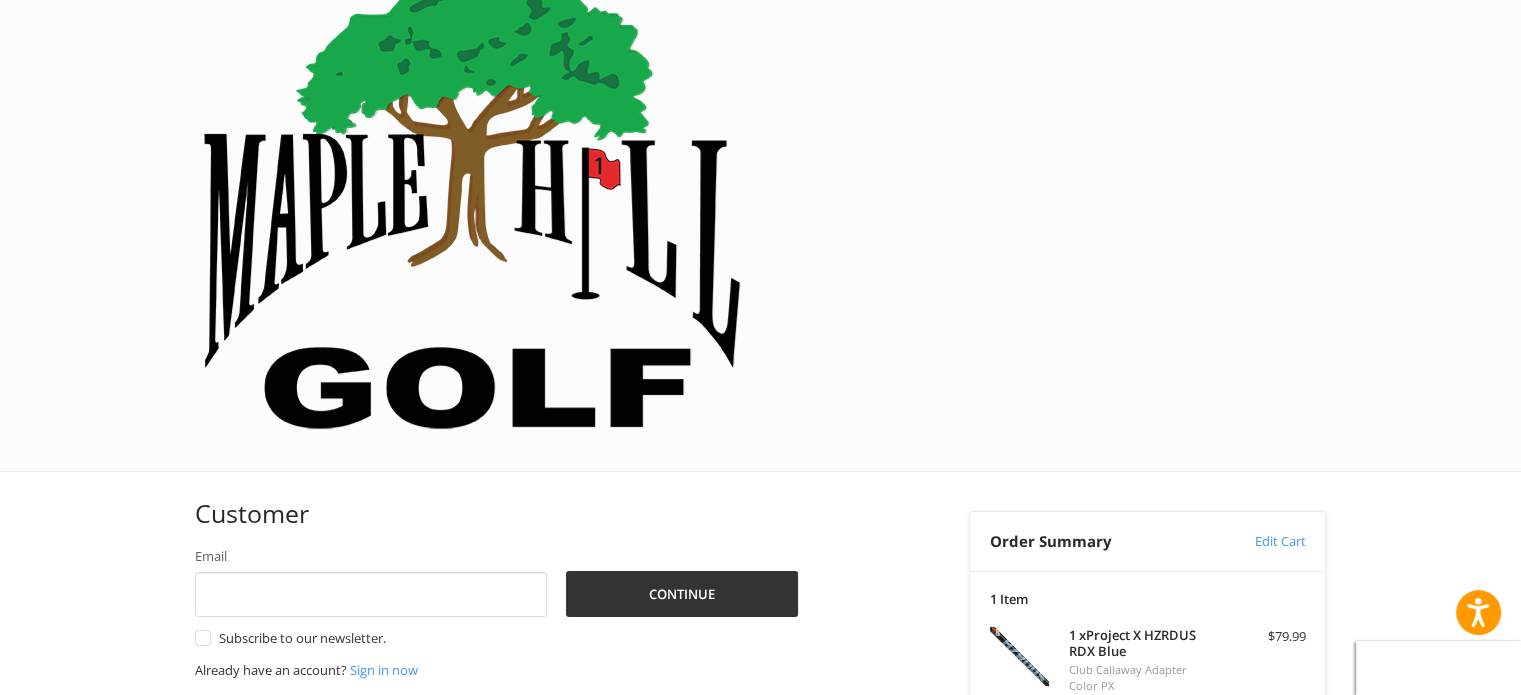 scroll, scrollTop: 0, scrollLeft: 0, axis: both 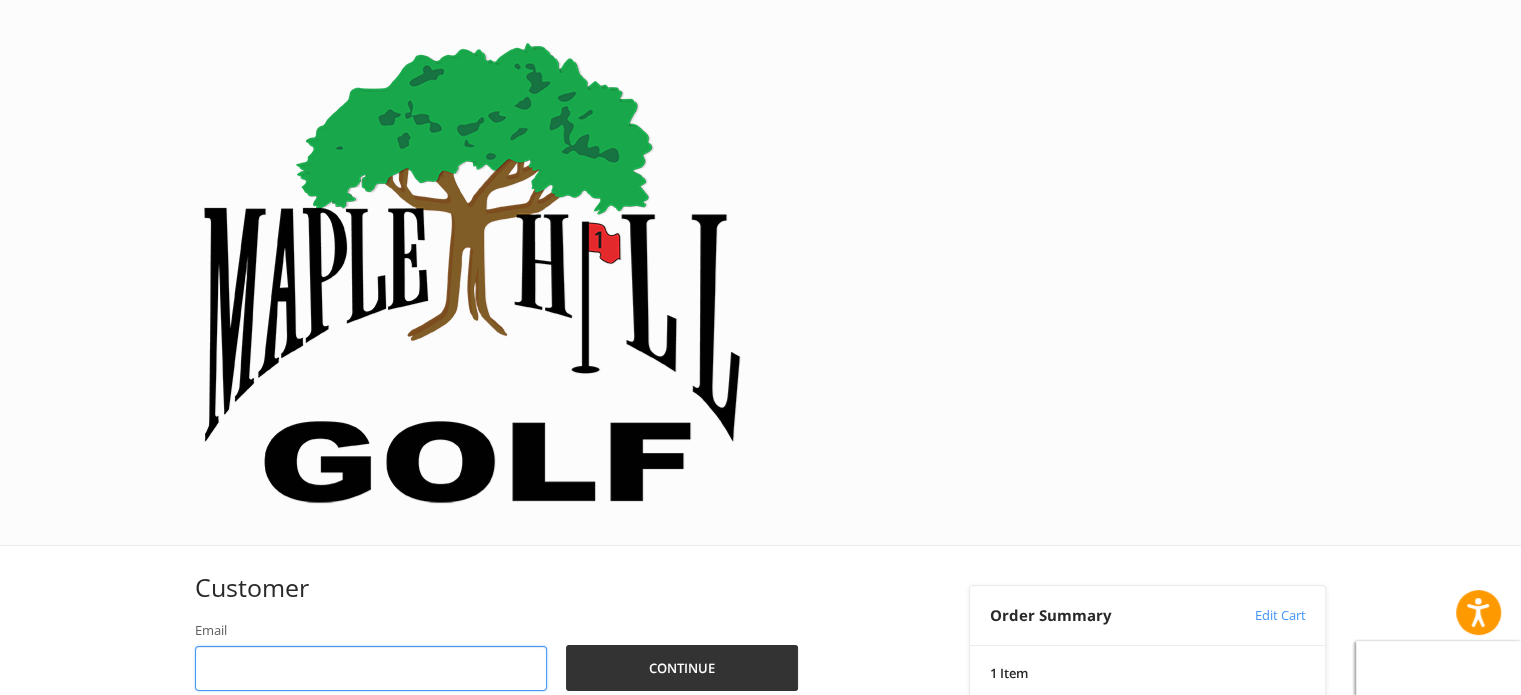 click on "Email" at bounding box center (371, 668) 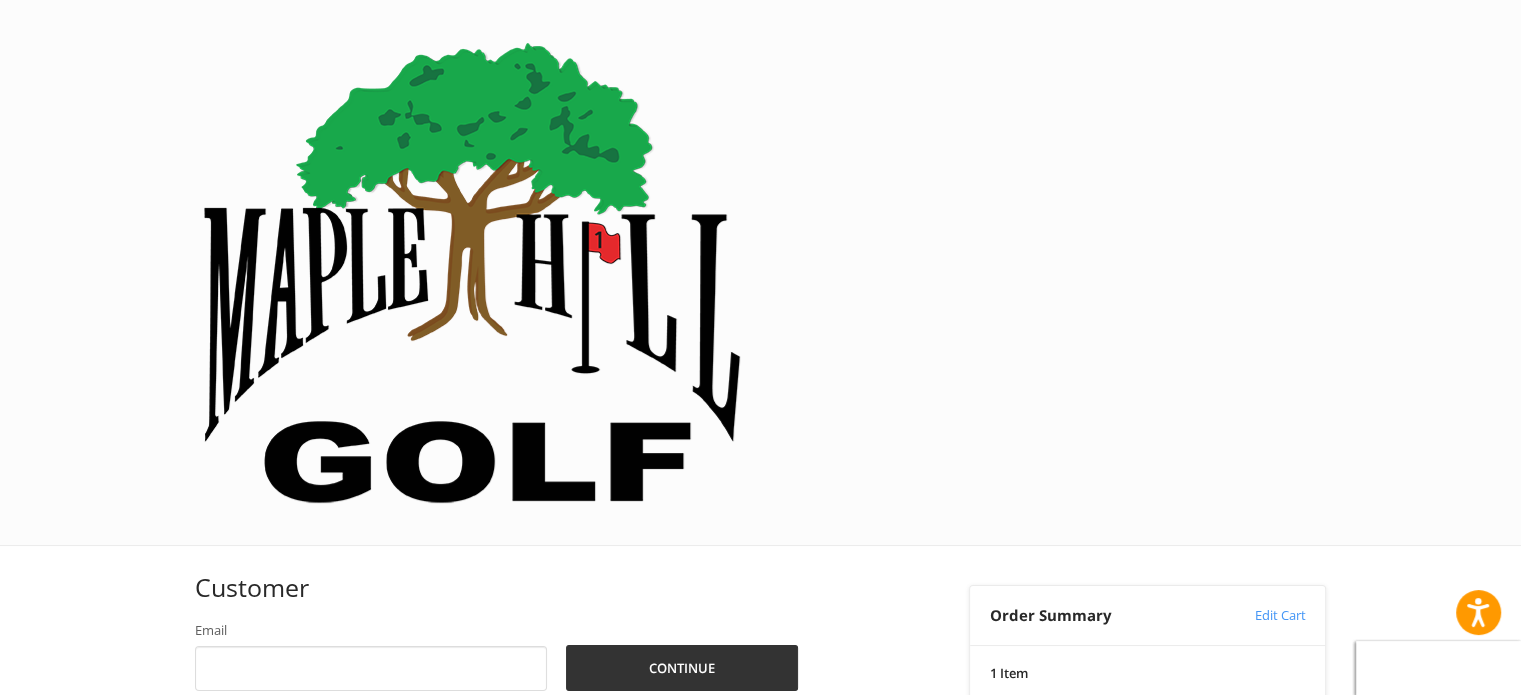 click at bounding box center (472, 272) 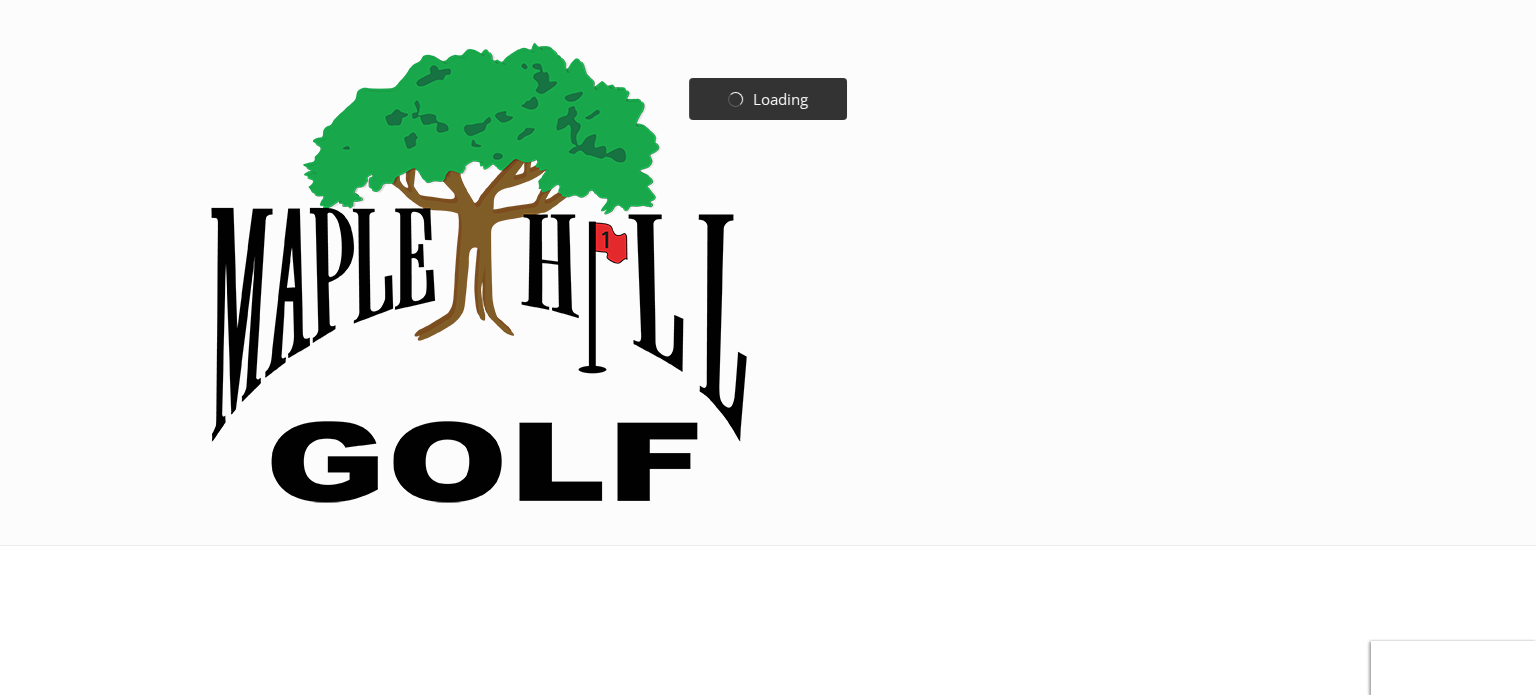 scroll, scrollTop: 0, scrollLeft: 0, axis: both 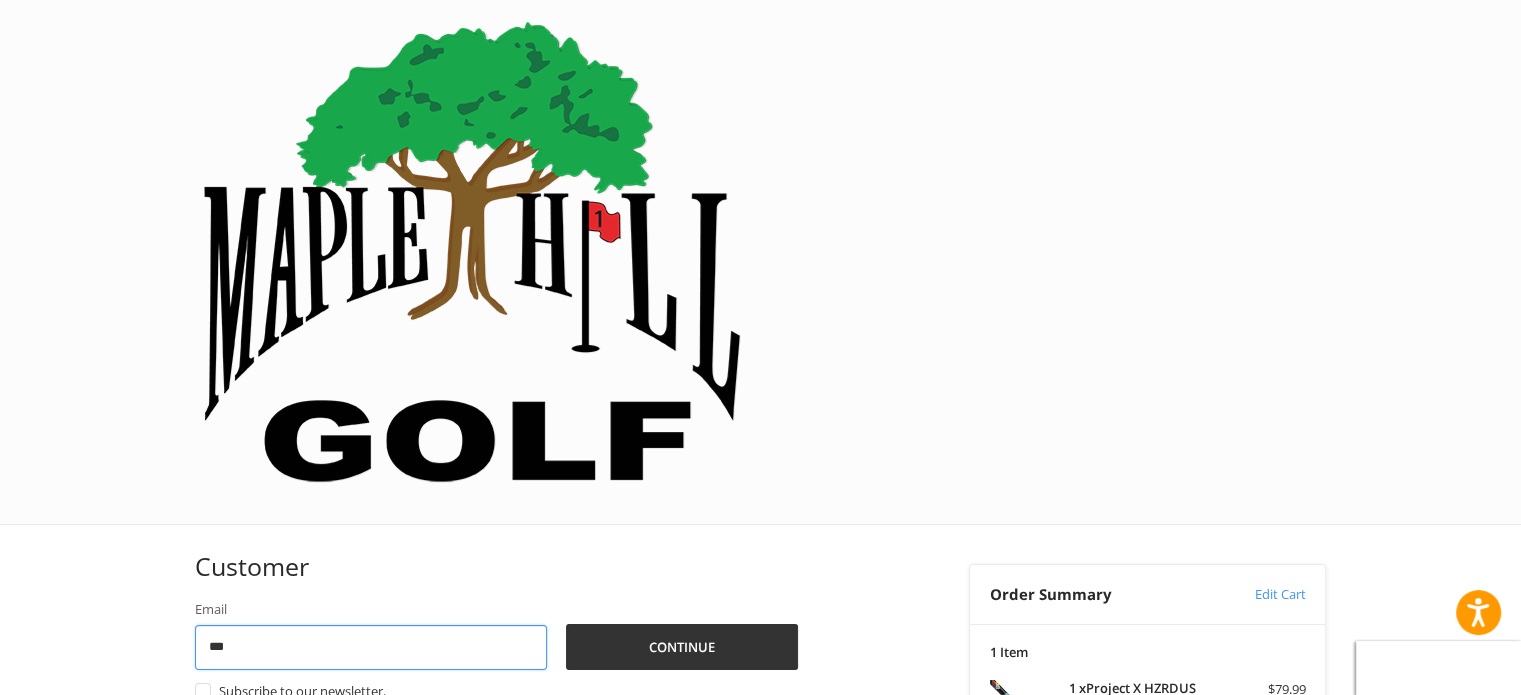 type on "**********" 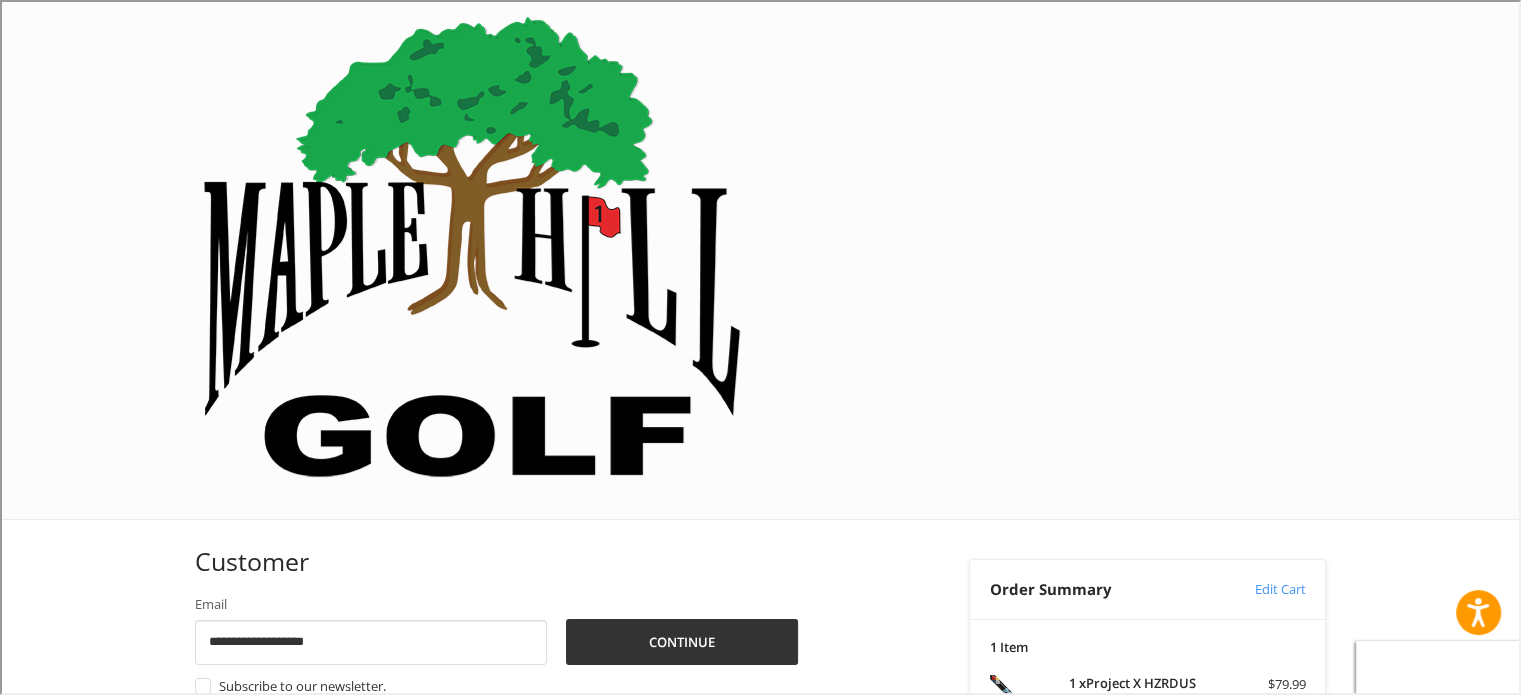 scroll, scrollTop: 0, scrollLeft: 0, axis: both 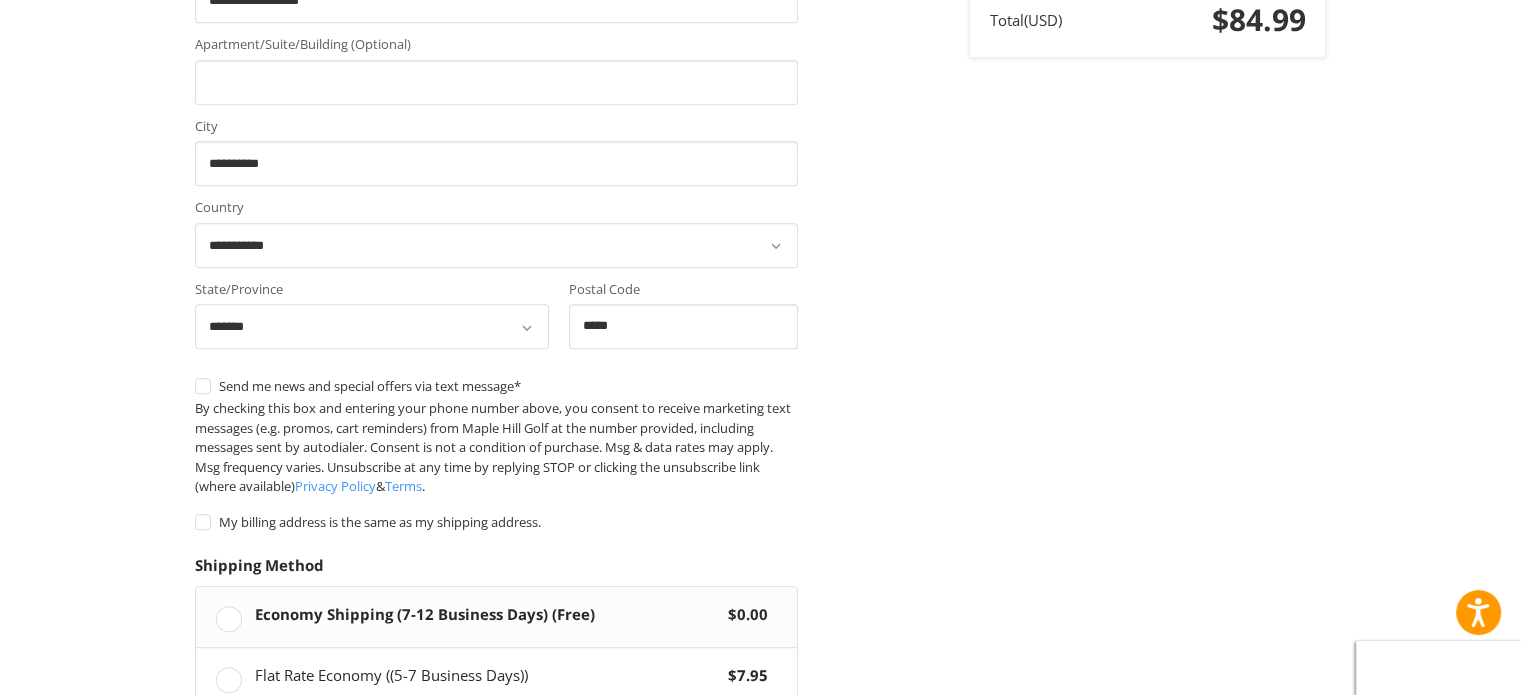 click on "Continue" at bounding box center [258, 818] 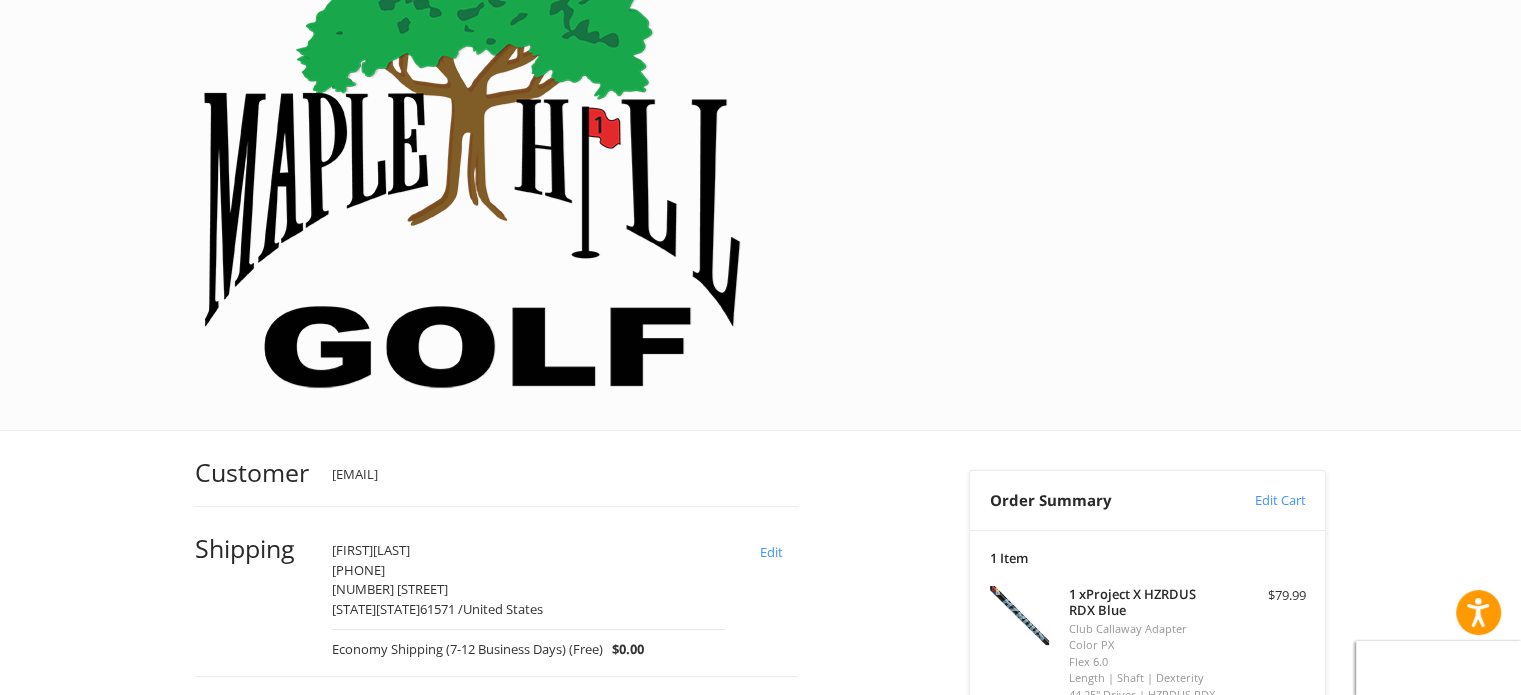 scroll, scrollTop: 102, scrollLeft: 0, axis: vertical 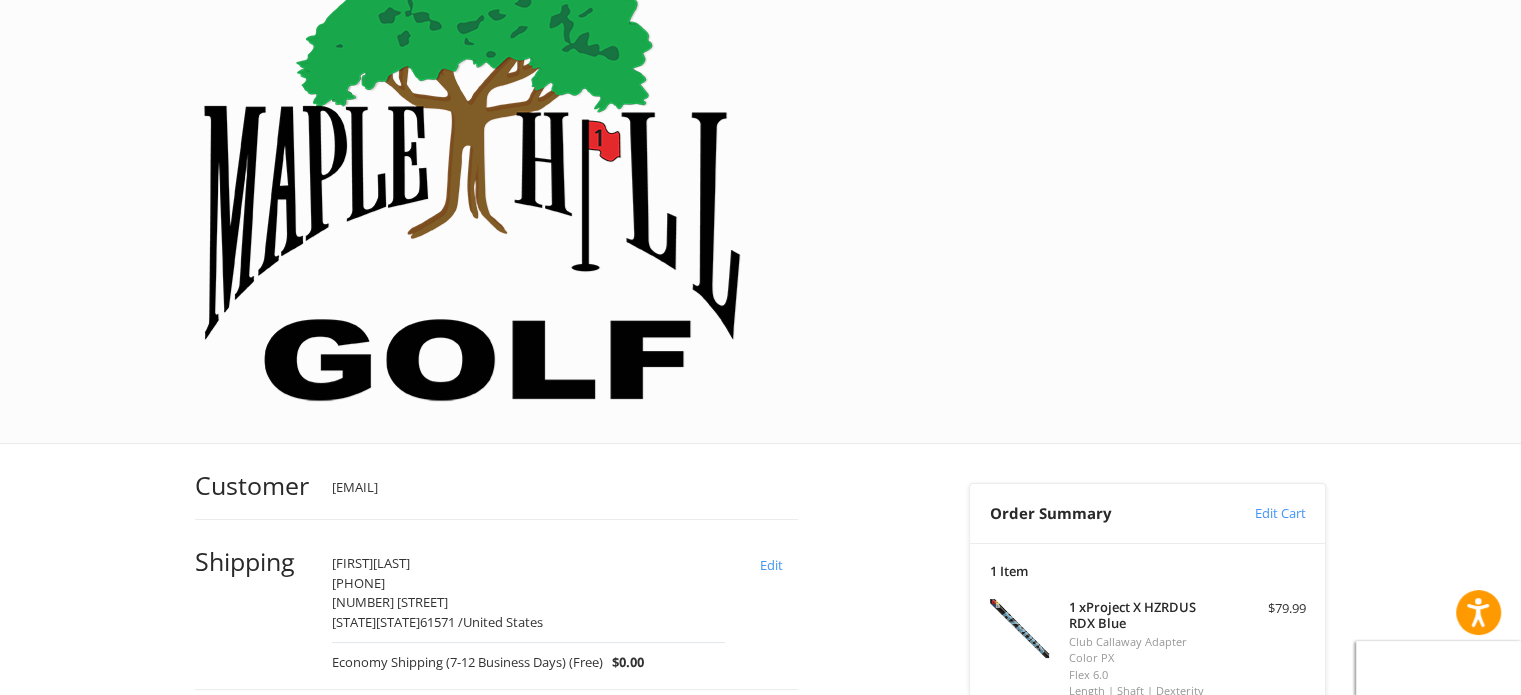 click on "Complete order" at bounding box center (496, 1009) 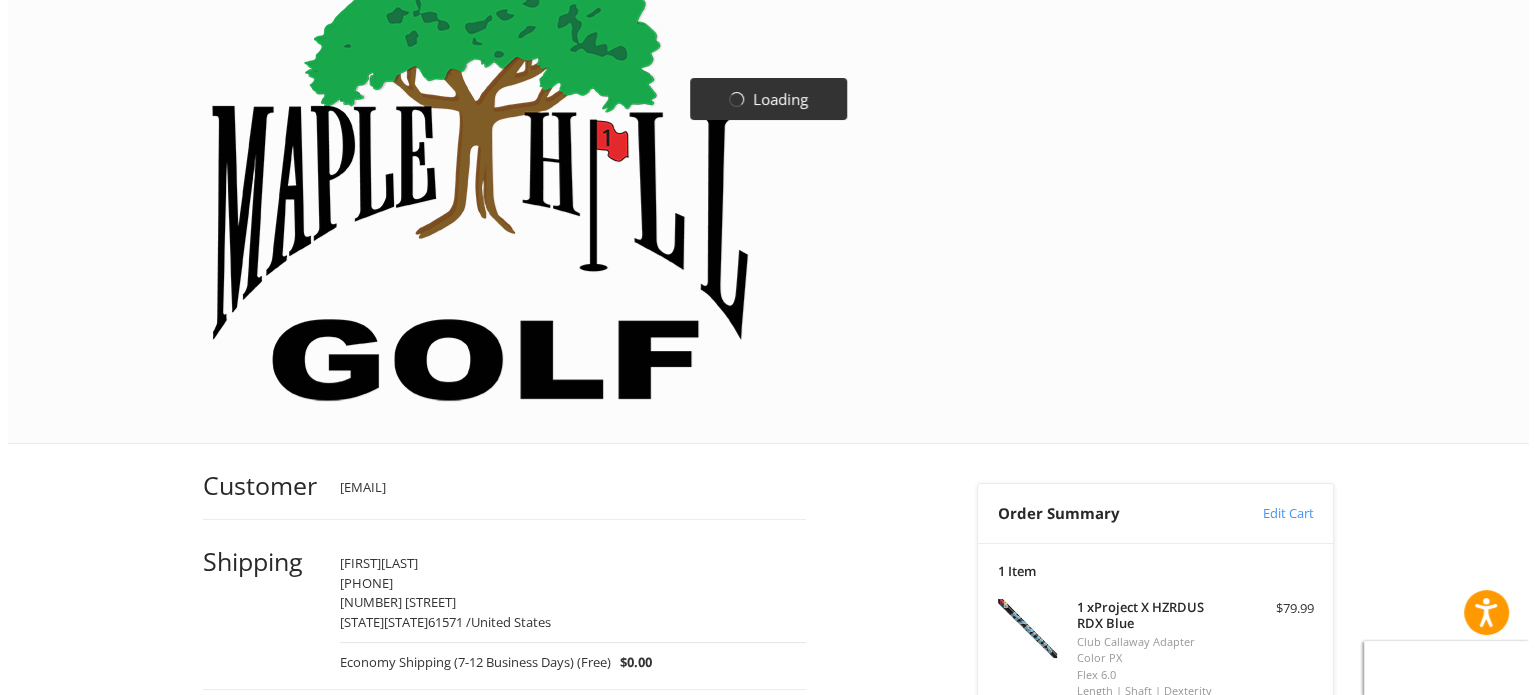scroll, scrollTop: 0, scrollLeft: 0, axis: both 